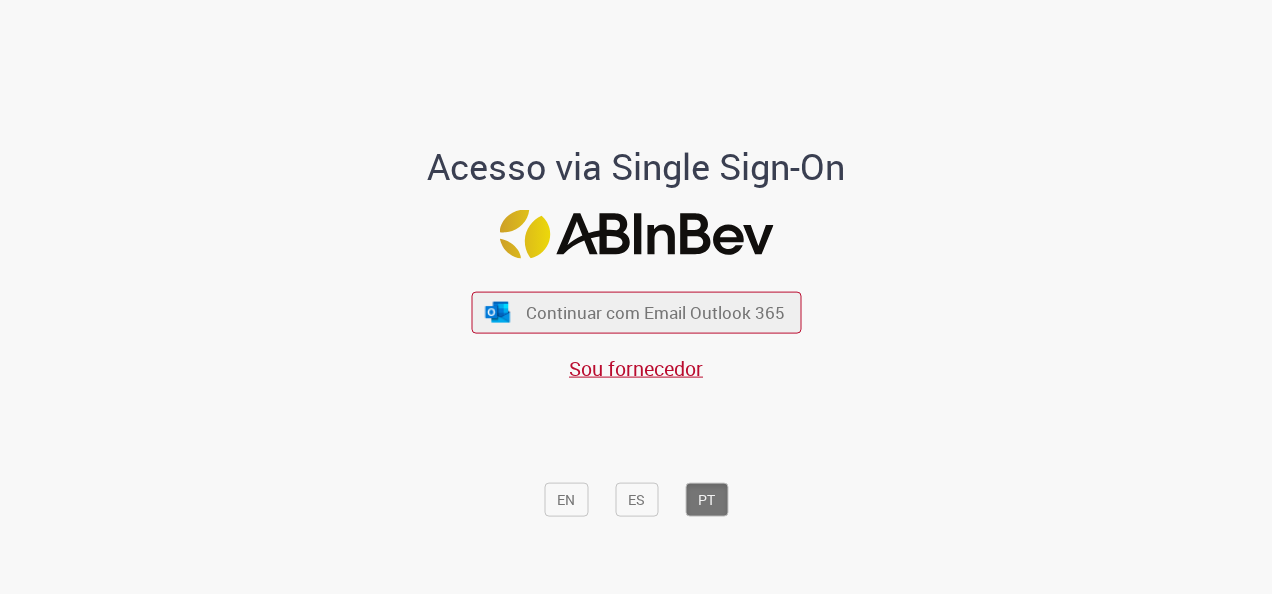 scroll, scrollTop: 0, scrollLeft: 0, axis: both 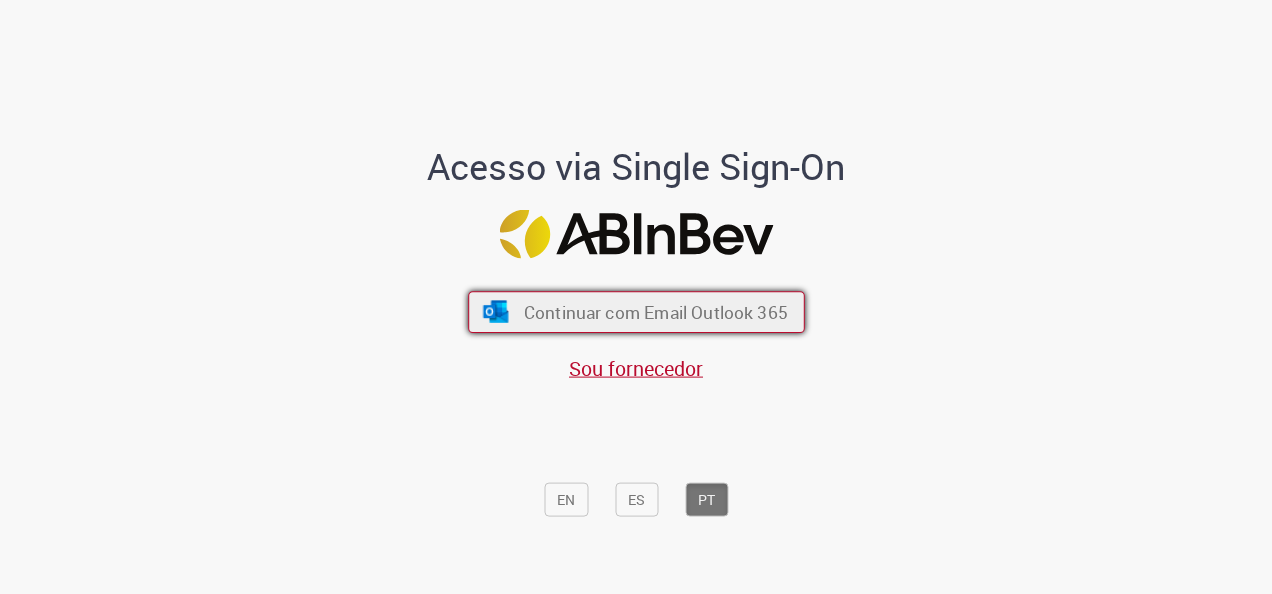 click on "Continuar com Email Outlook 365" at bounding box center [655, 312] 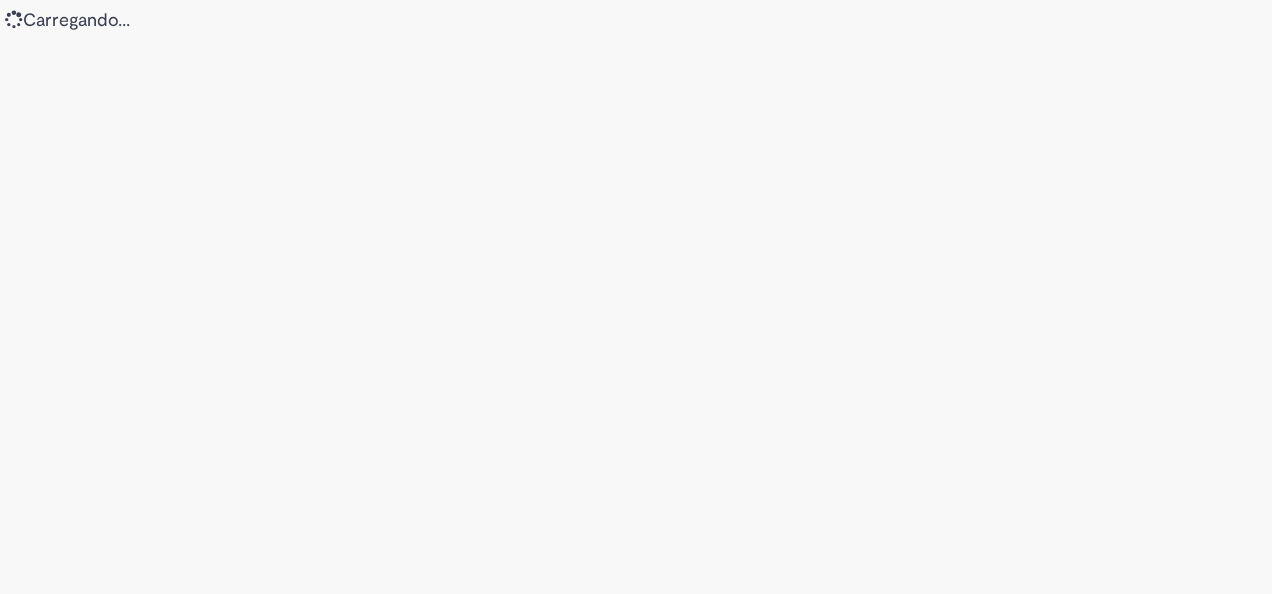 scroll, scrollTop: 0, scrollLeft: 0, axis: both 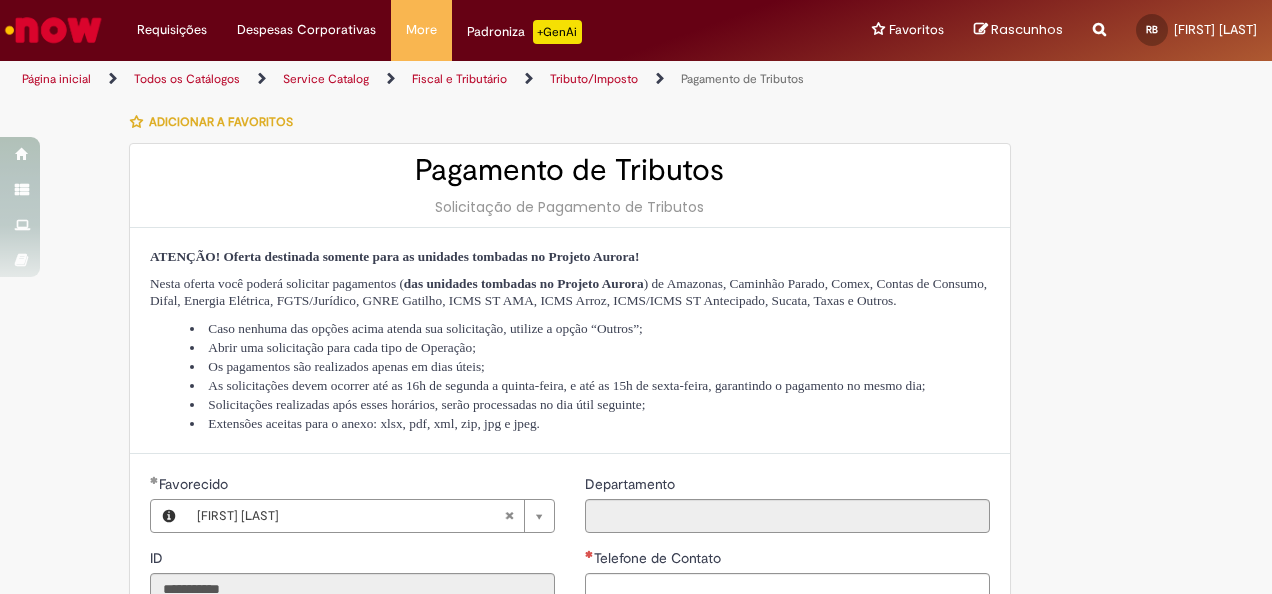 type on "**********" 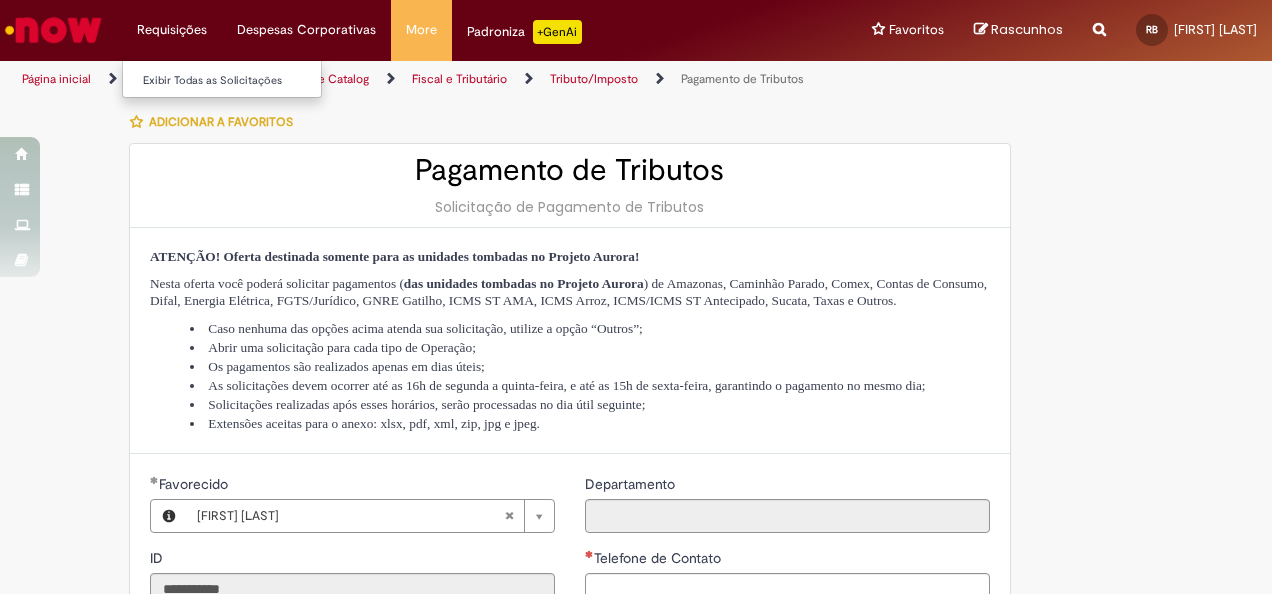 click on "Requisições
Exibir Todas as Solicitações" at bounding box center [172, 30] 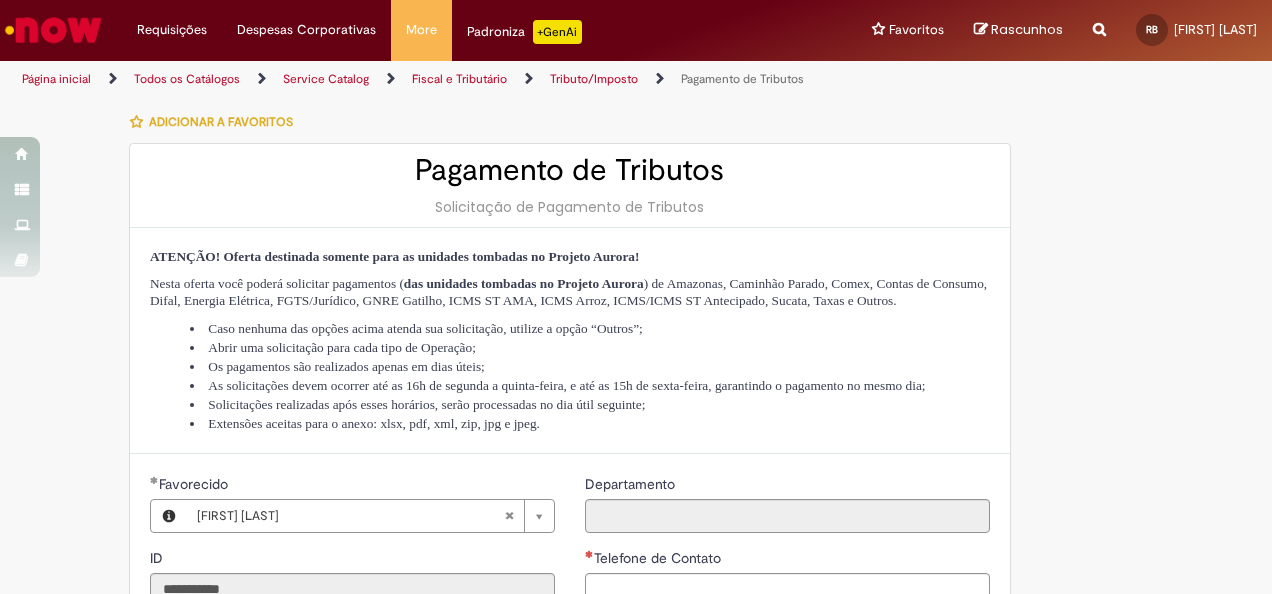 click on "Página inicial" at bounding box center (56, 79) 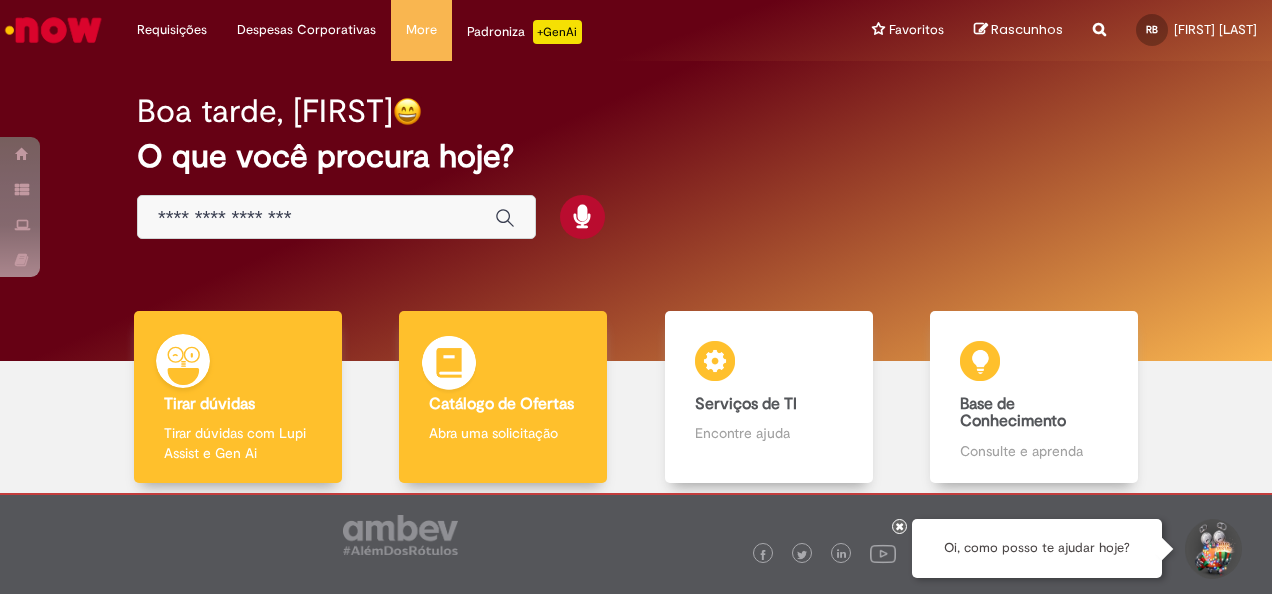 click on "Catálogo de Ofertas
Catálogo de Ofertas
Abra uma solicitação" at bounding box center [503, 397] 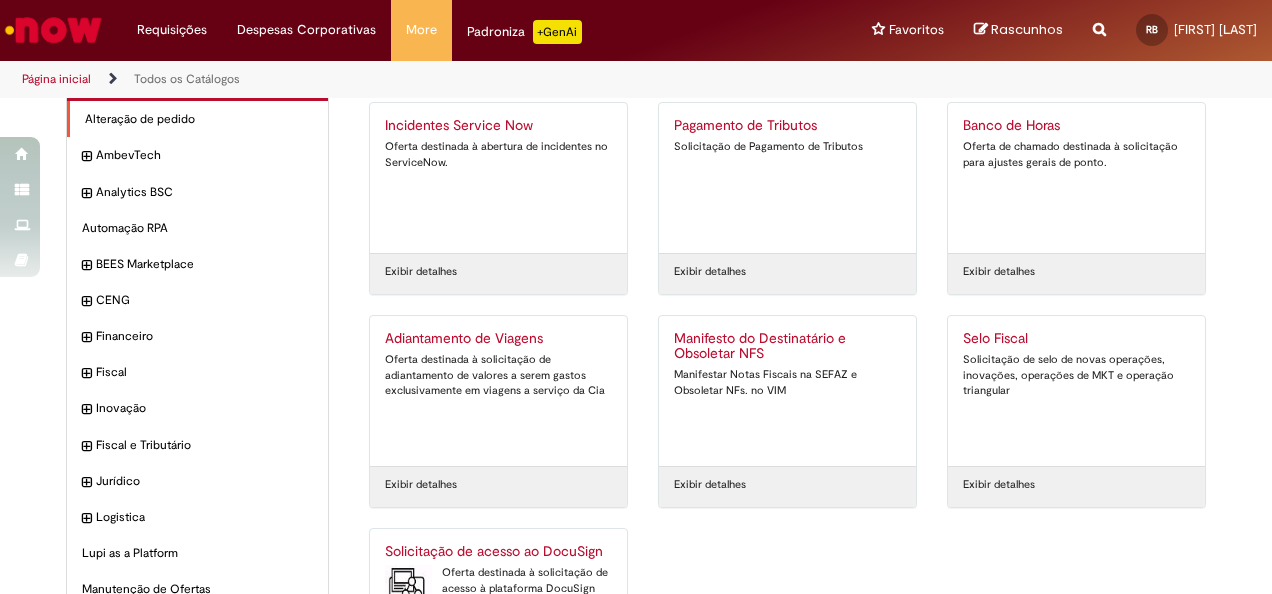 scroll, scrollTop: 0, scrollLeft: 0, axis: both 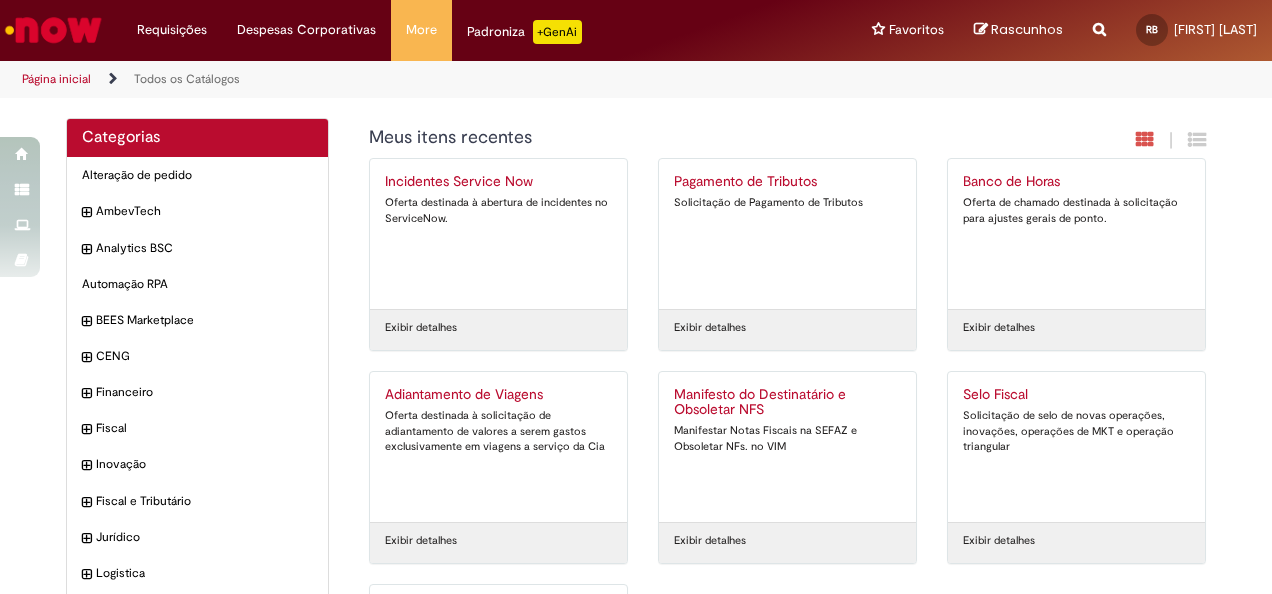 click on "Exibir detalhes" at bounding box center (421, 328) 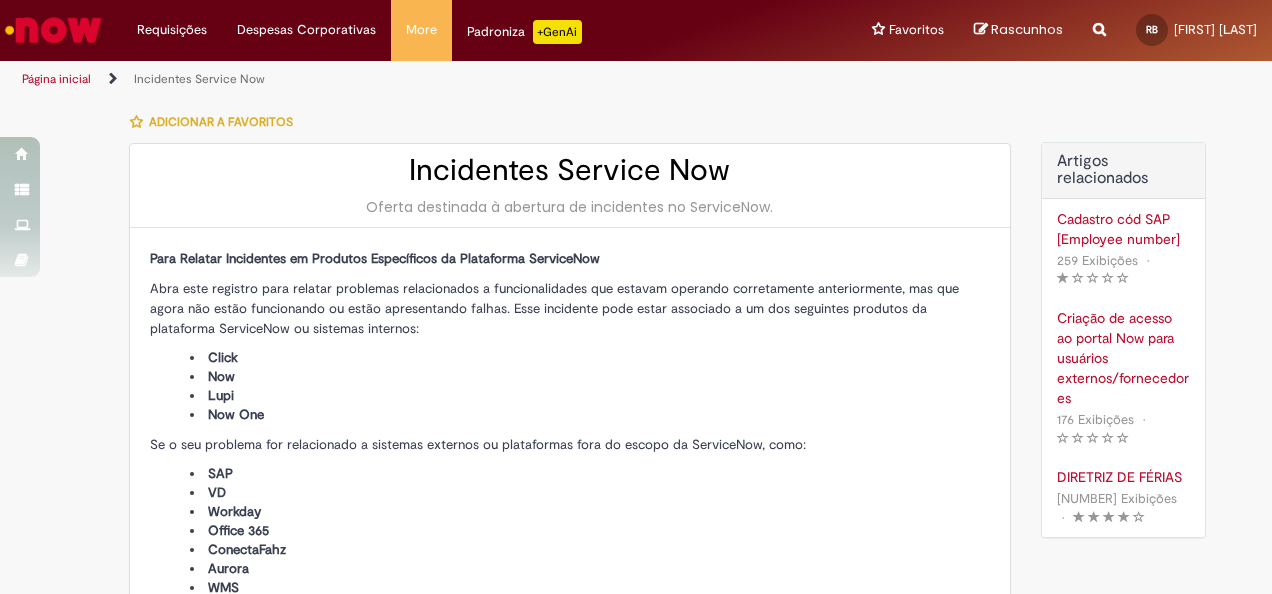 type on "**********" 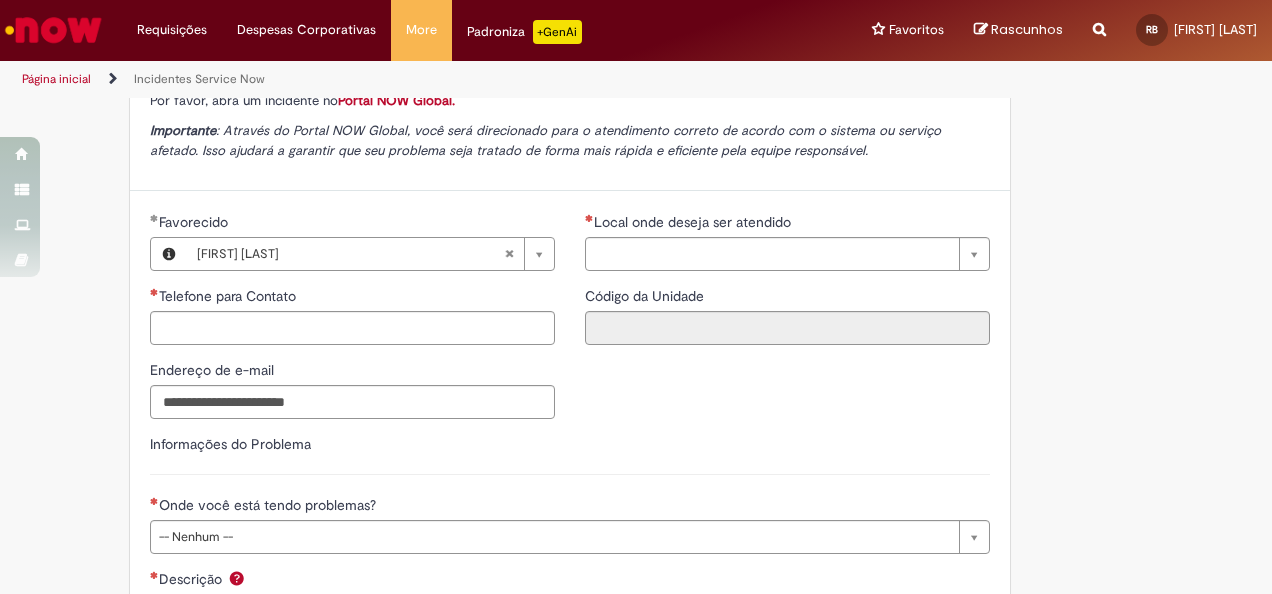 scroll, scrollTop: 600, scrollLeft: 0, axis: vertical 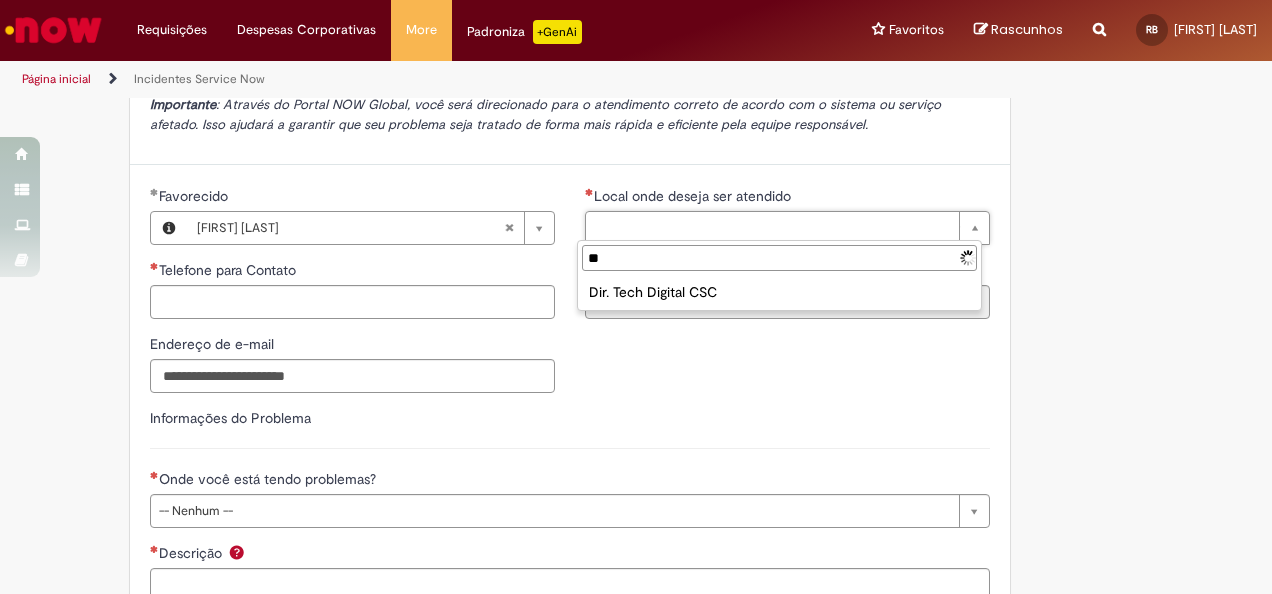 type on "*" 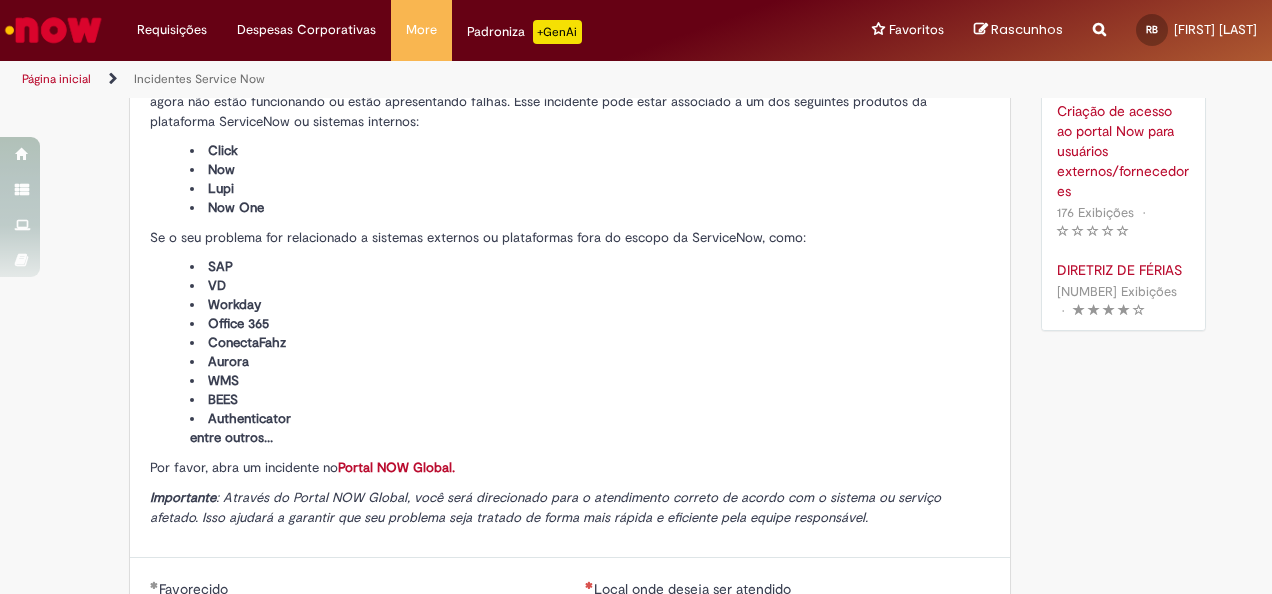 scroll, scrollTop: 199, scrollLeft: 0, axis: vertical 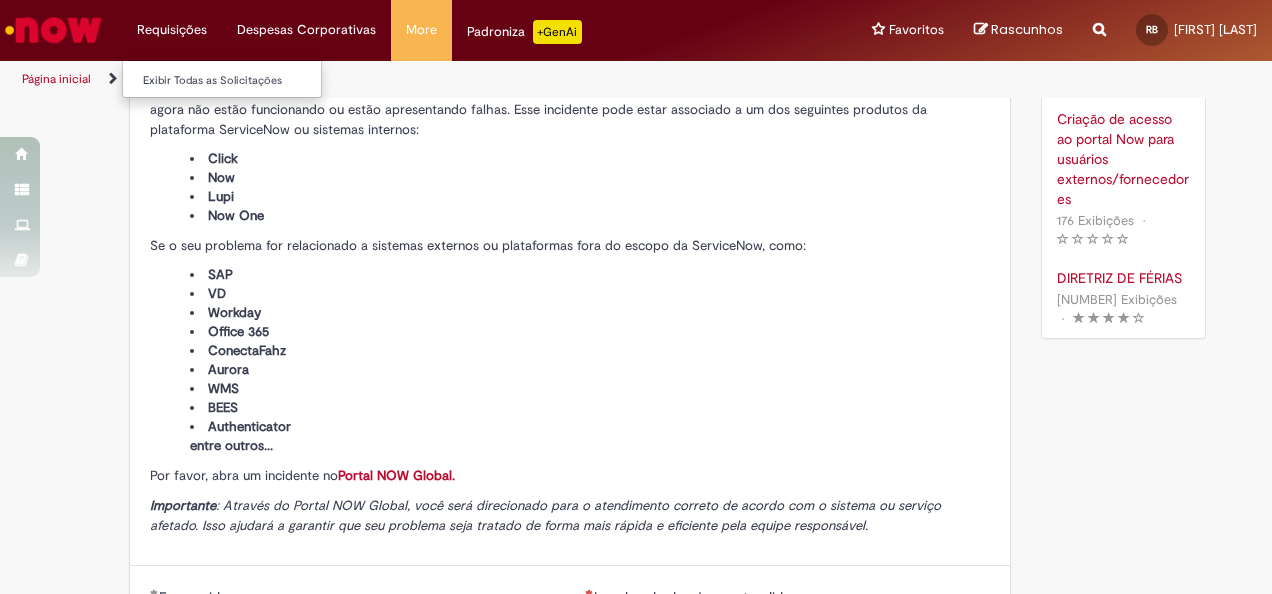click on "Requisições
Exibir Todas as Solicitações" at bounding box center (172, 30) 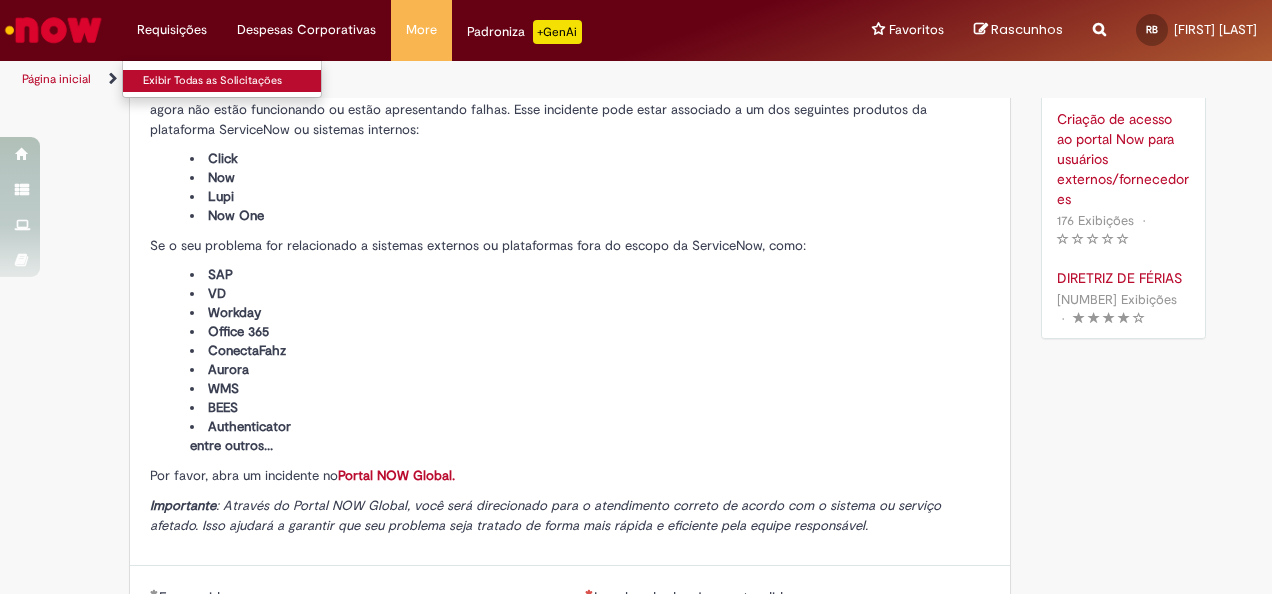 click on "Exibir Todas as Solicitações" at bounding box center [233, 81] 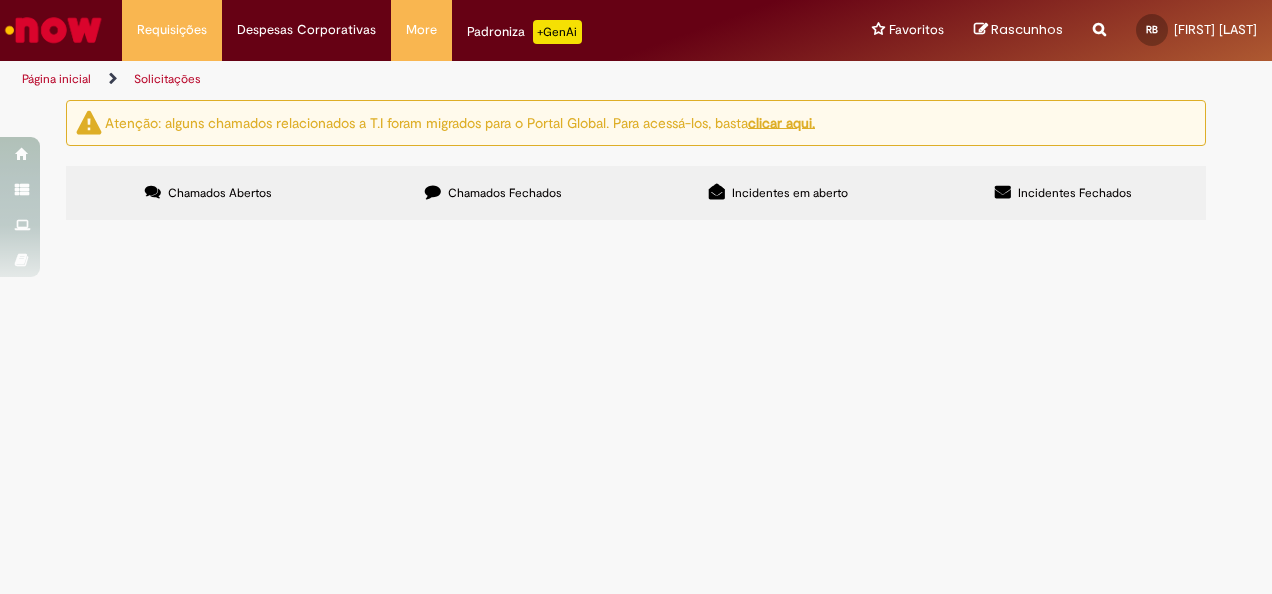 scroll, scrollTop: 0, scrollLeft: 0, axis: both 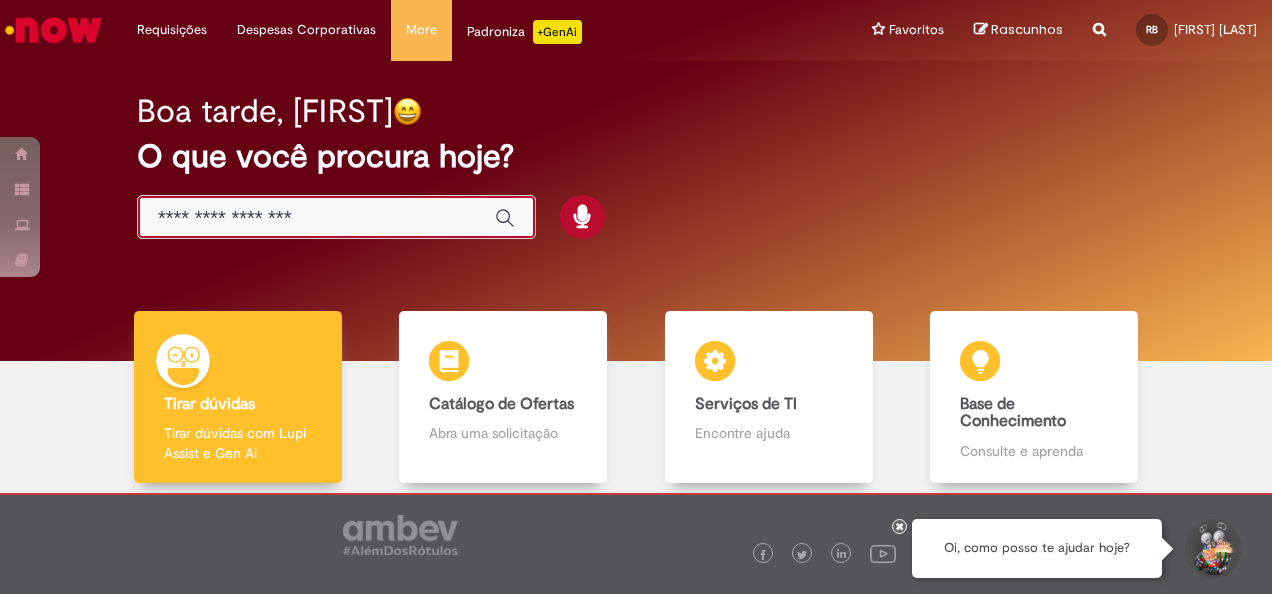 click at bounding box center [316, 218] 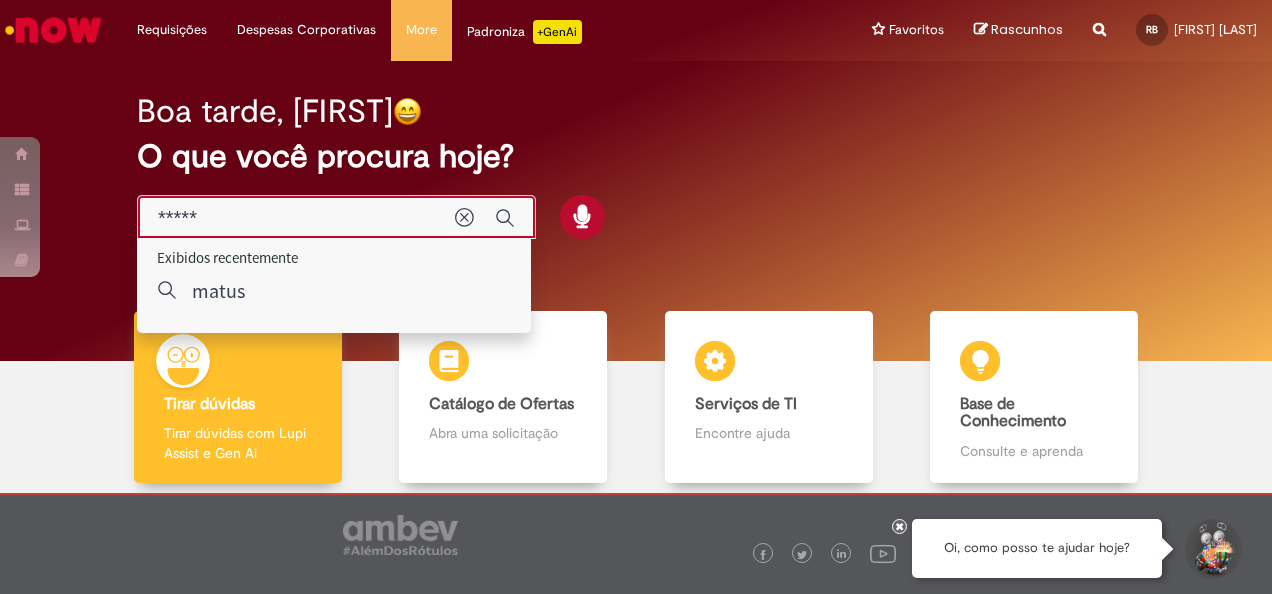 type on "******" 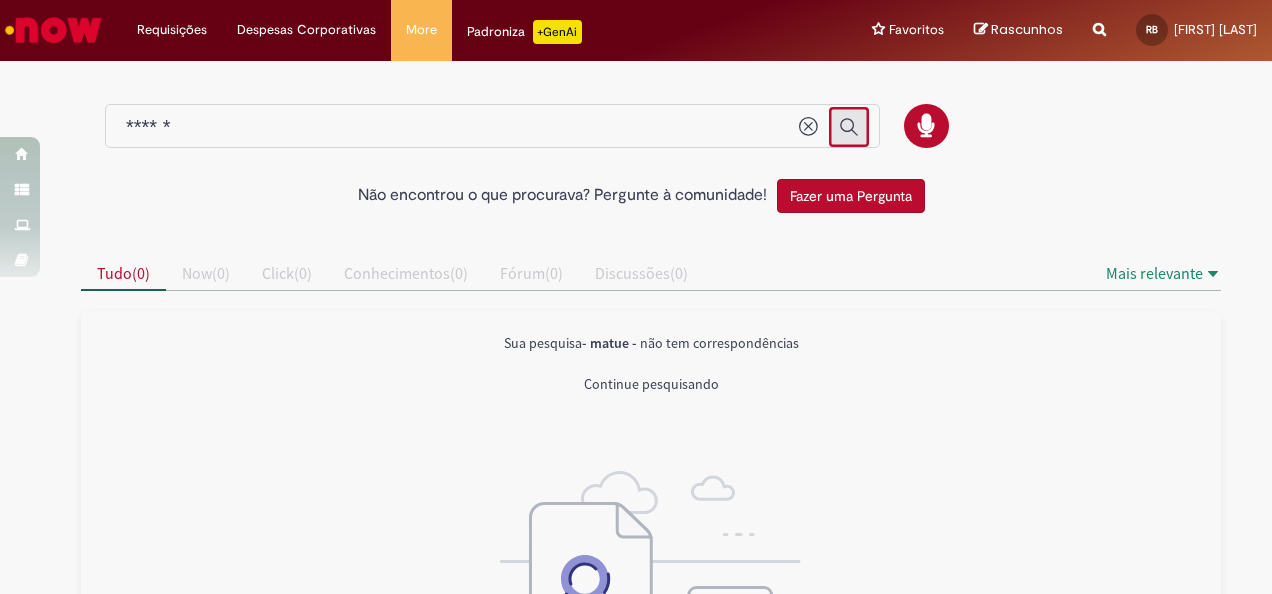 click 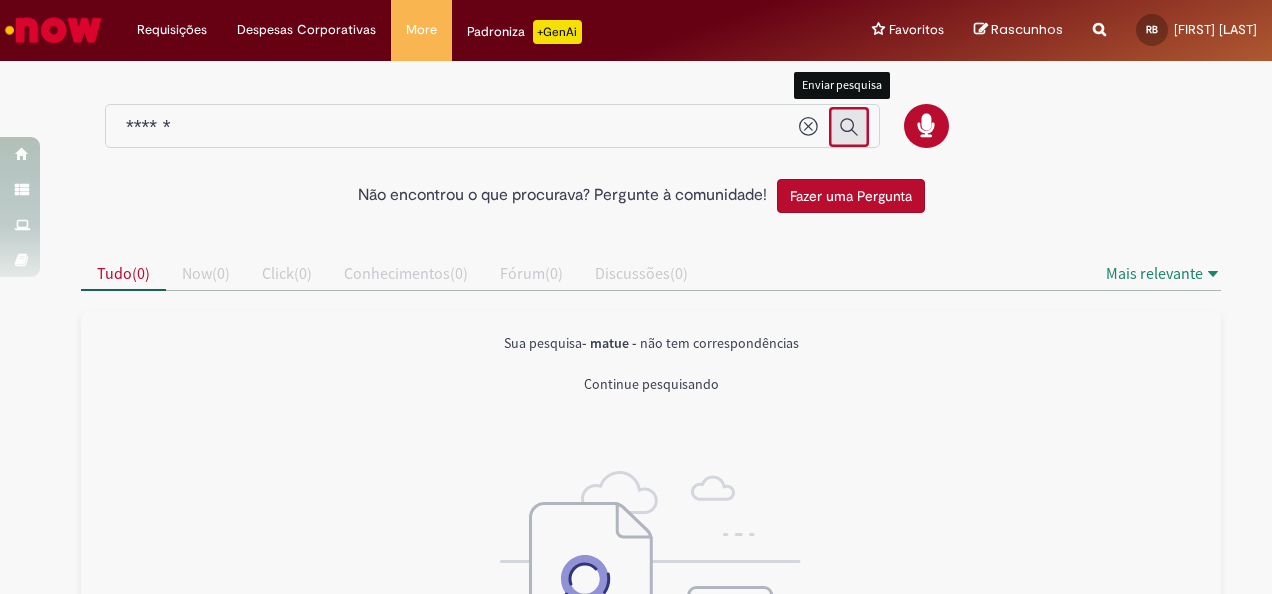 click 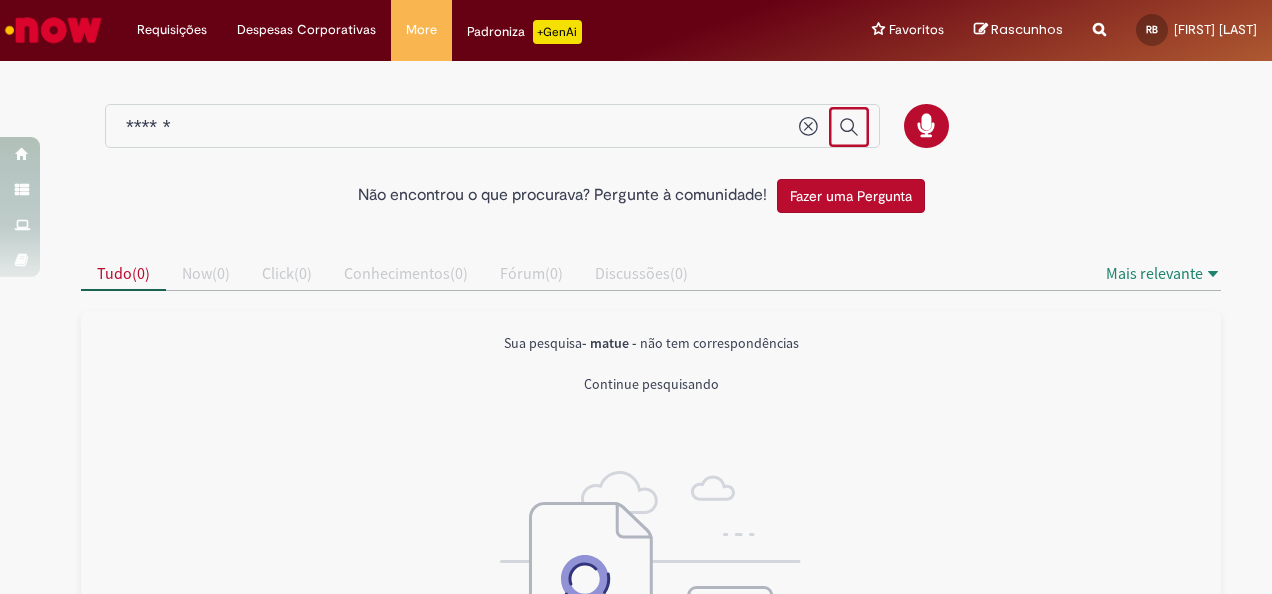 click on "******" at bounding box center (452, 127) 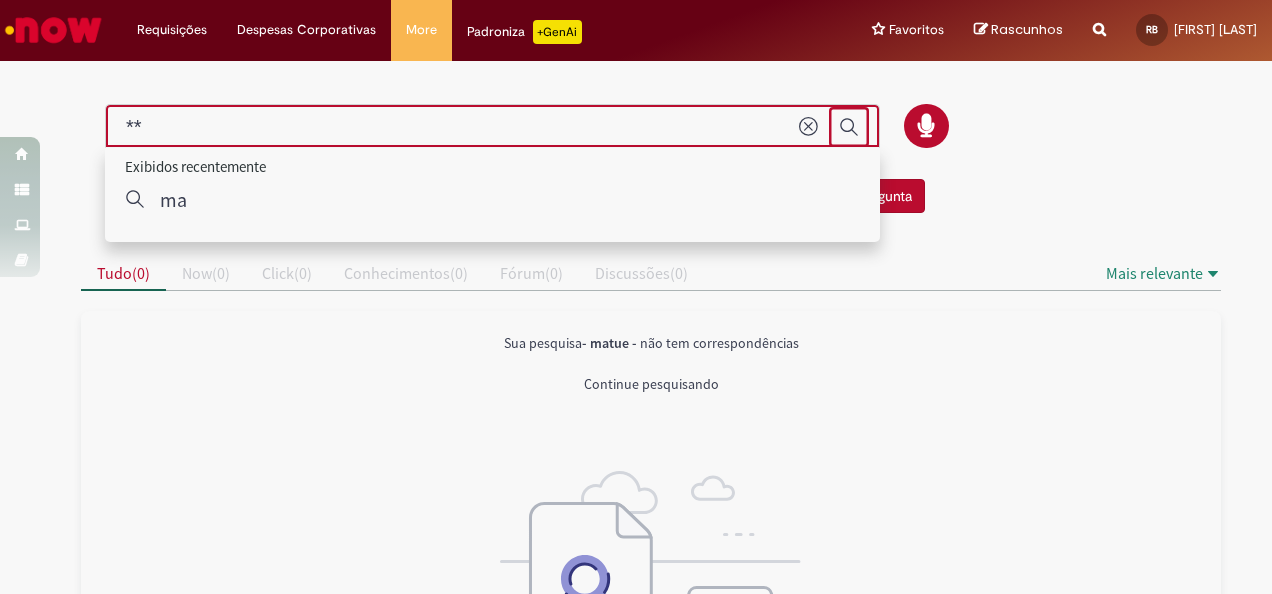 type on "*" 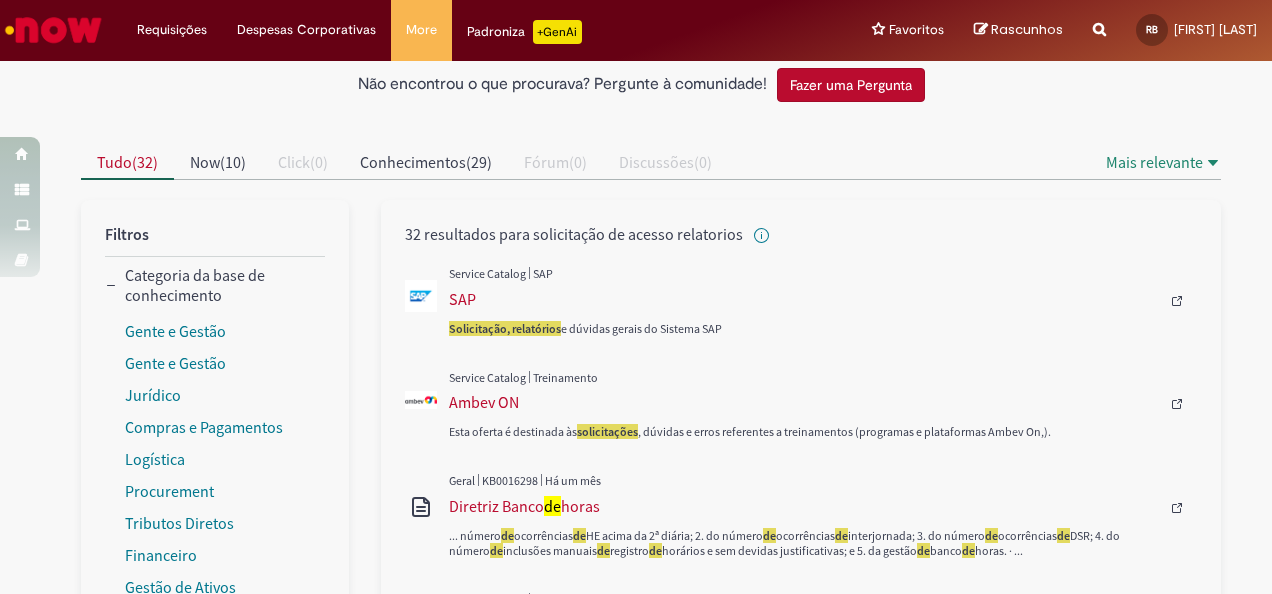 scroll, scrollTop: 0, scrollLeft: 0, axis: both 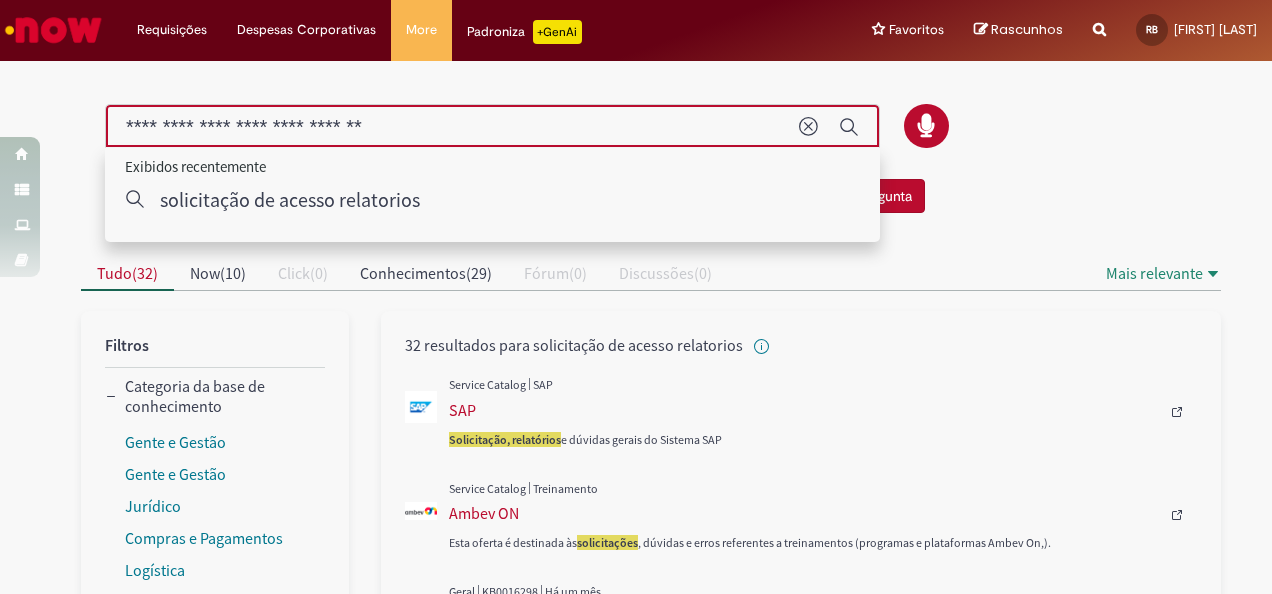 drag, startPoint x: 432, startPoint y: 121, endPoint x: -4, endPoint y: 114, distance: 436.05618 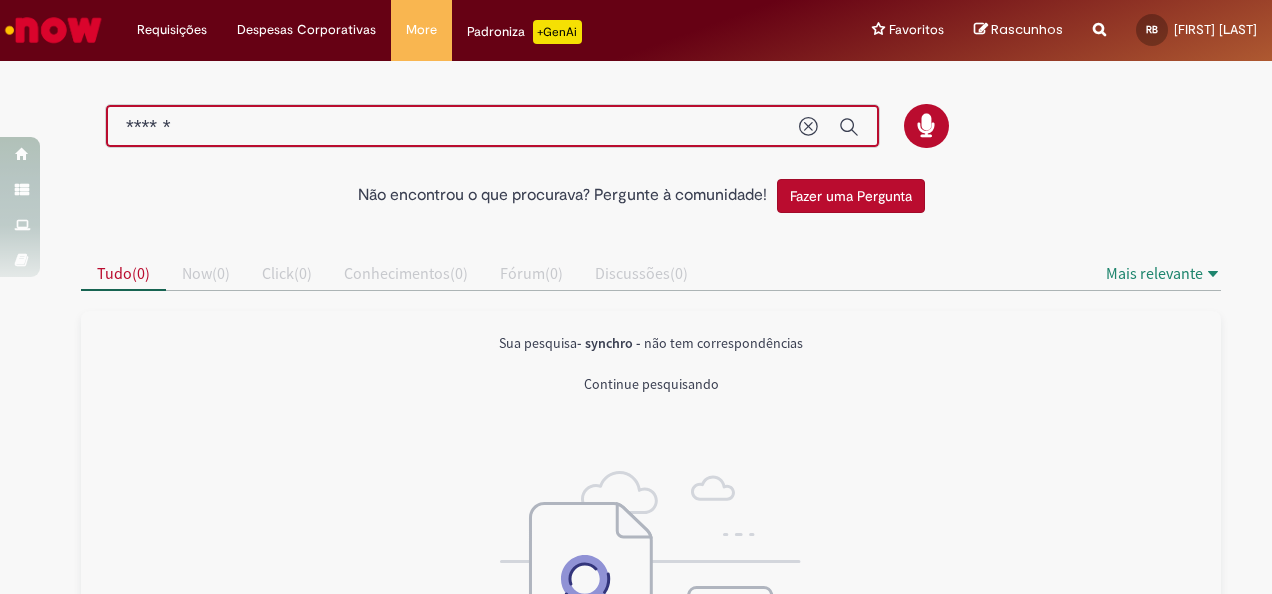 click on "******" at bounding box center [452, 127] 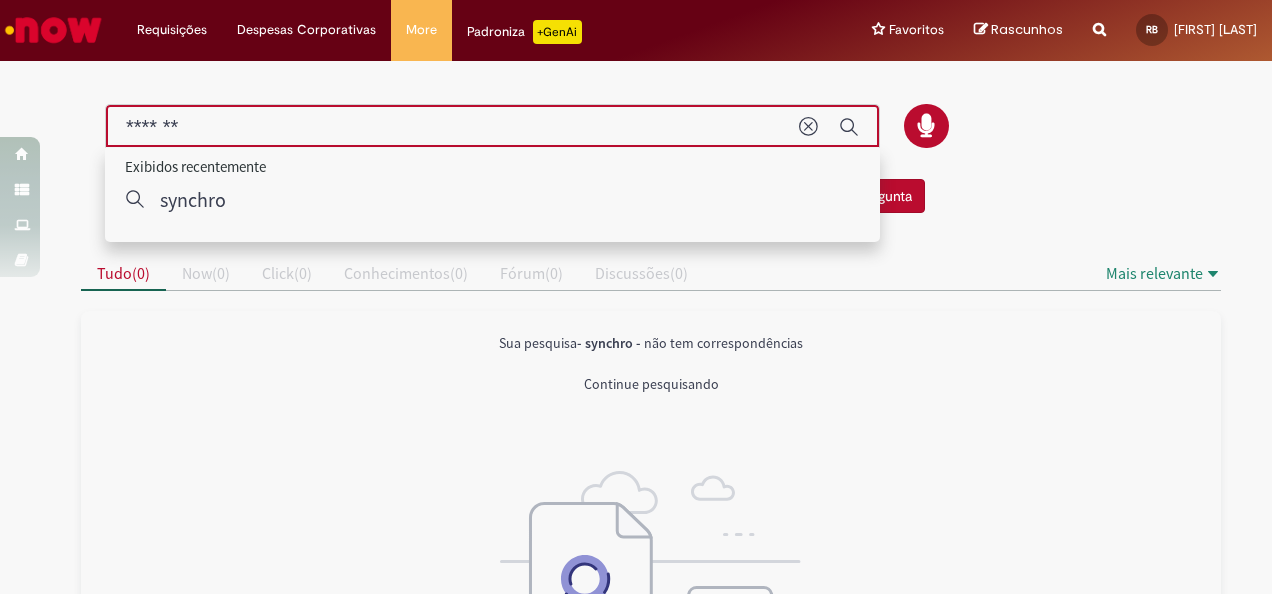drag, startPoint x: 255, startPoint y: 130, endPoint x: 20, endPoint y: 124, distance: 235.07658 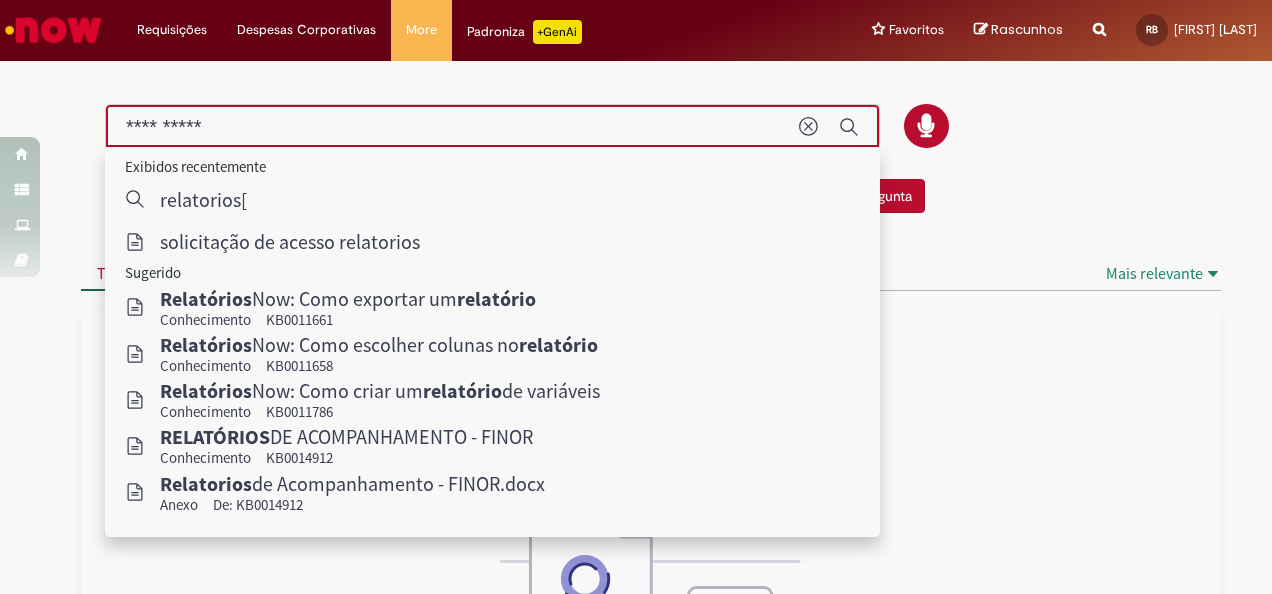 type on "**********" 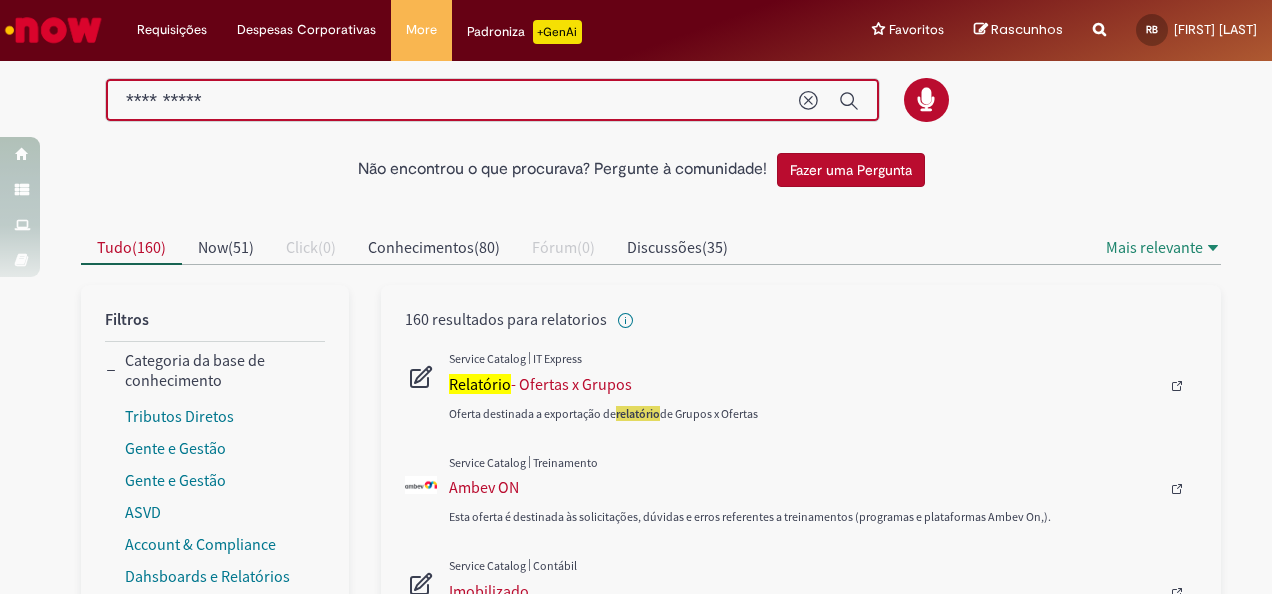 scroll, scrollTop: 0, scrollLeft: 0, axis: both 